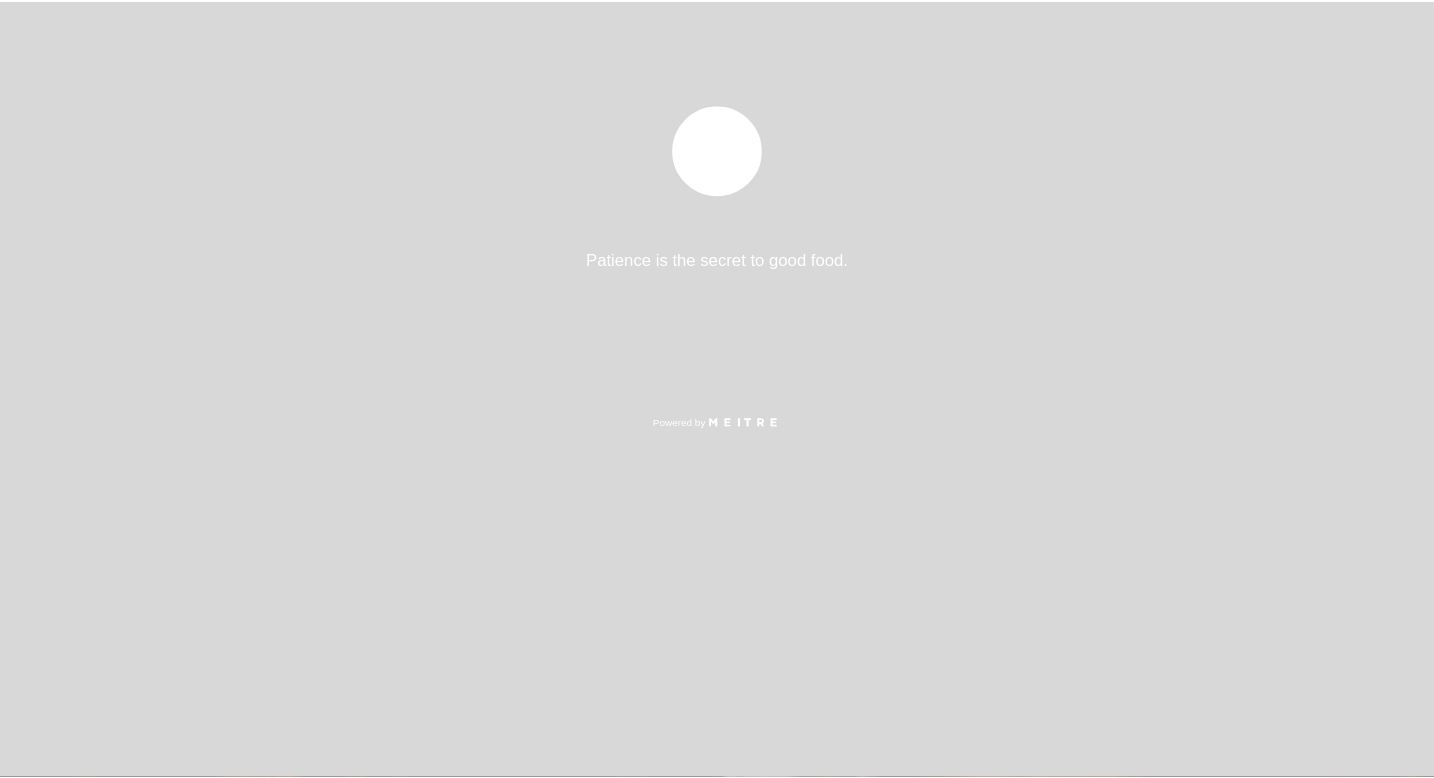 scroll, scrollTop: 0, scrollLeft: 0, axis: both 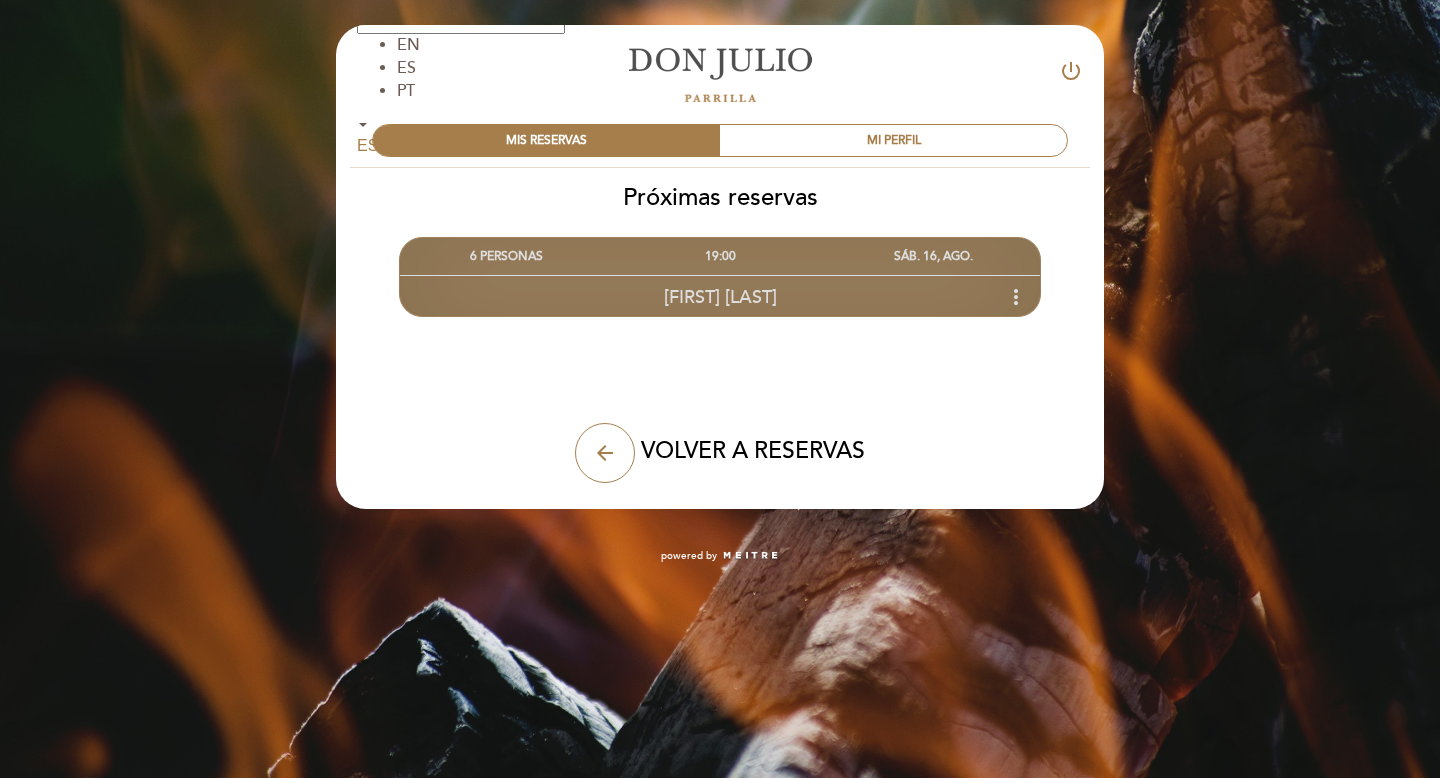 click on "[FIRST] [LAST]" at bounding box center [720, 297] 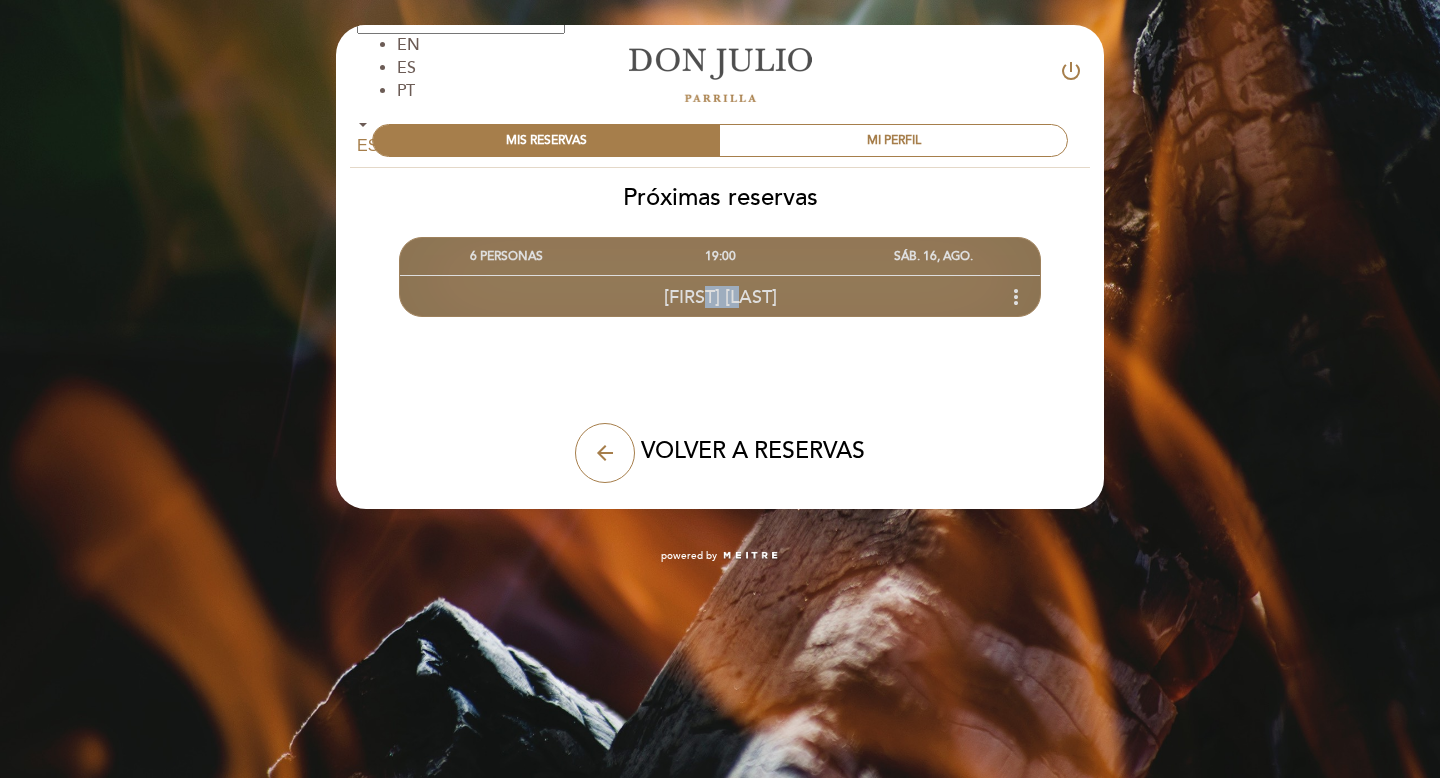 click on "[FIRST] [LAST]" at bounding box center [720, 297] 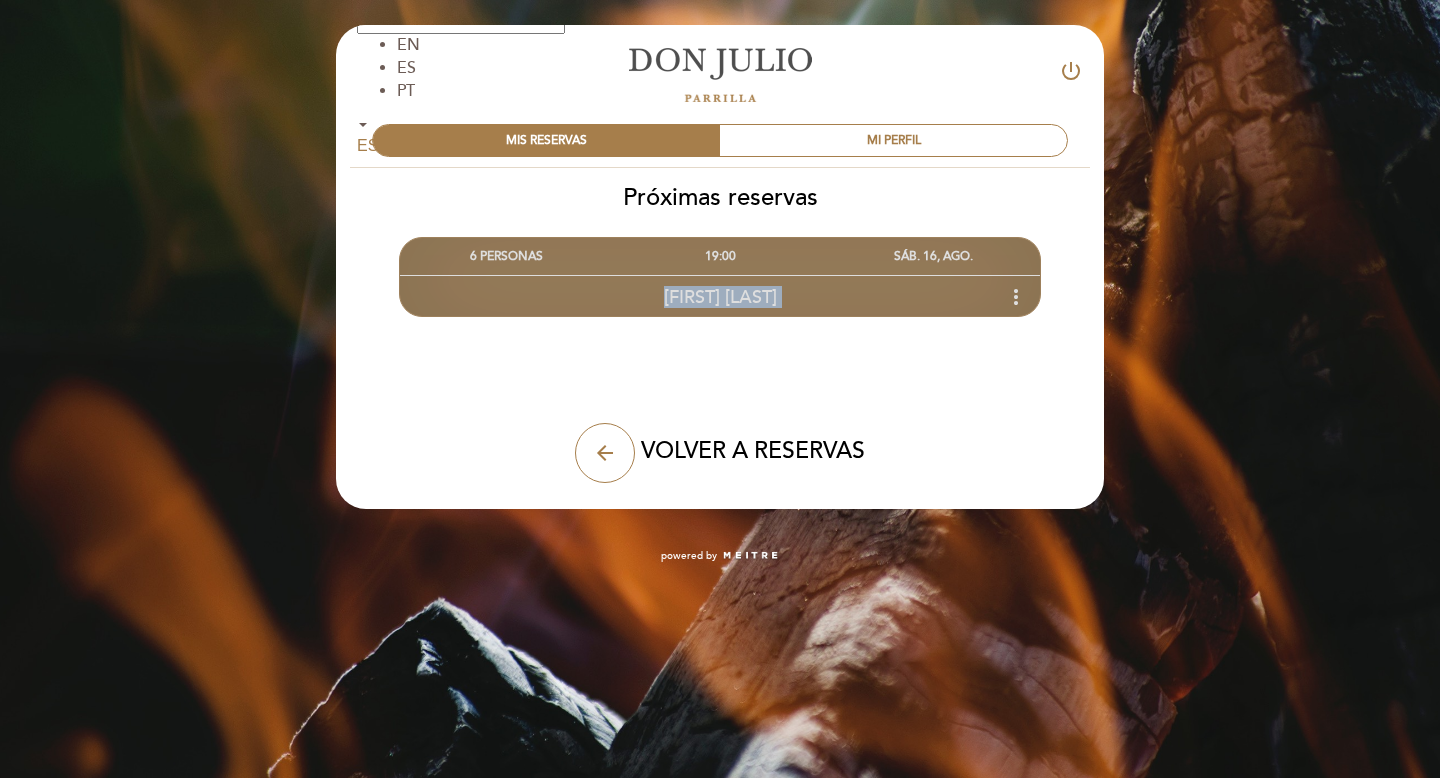 click on "[FIRST] [LAST]" at bounding box center [720, 297] 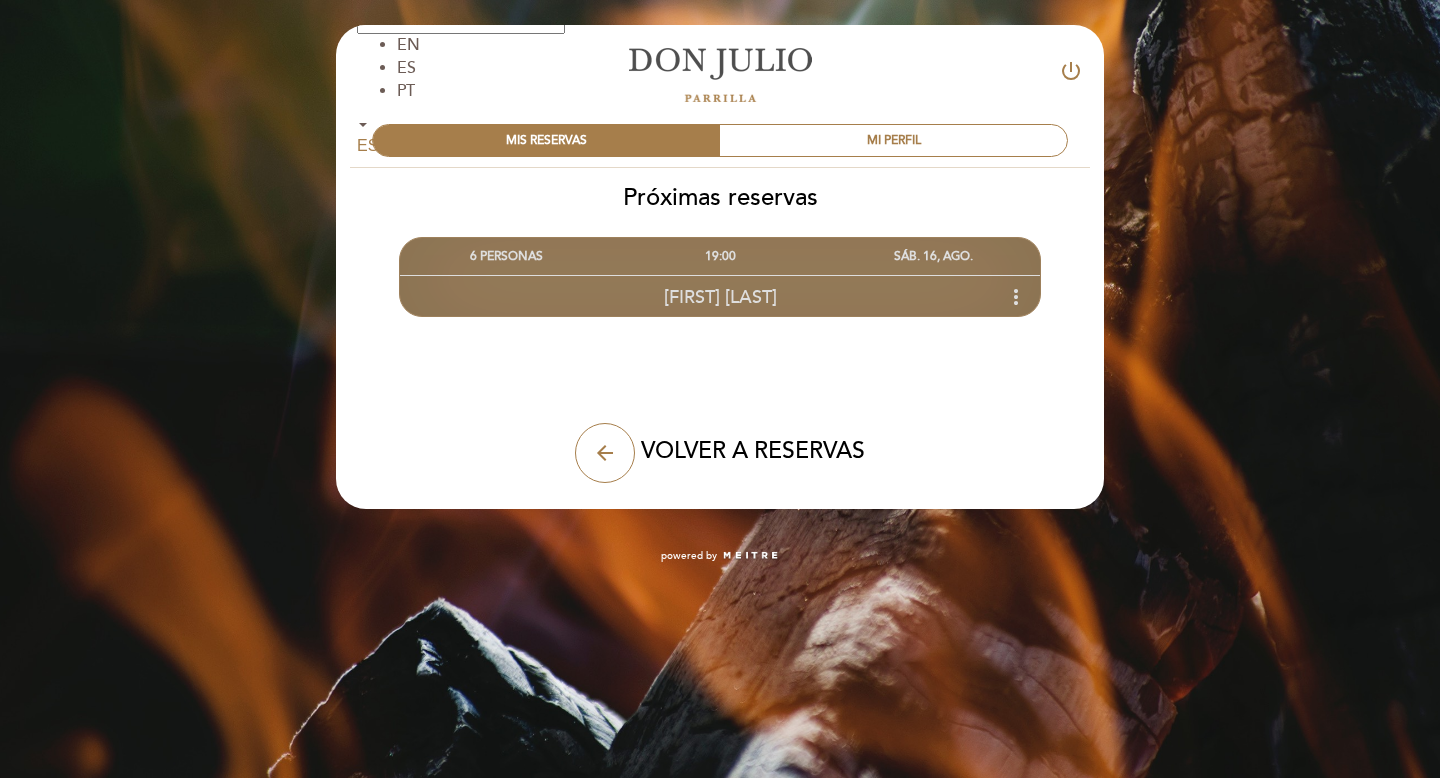 click on "19:00" at bounding box center [719, 256] 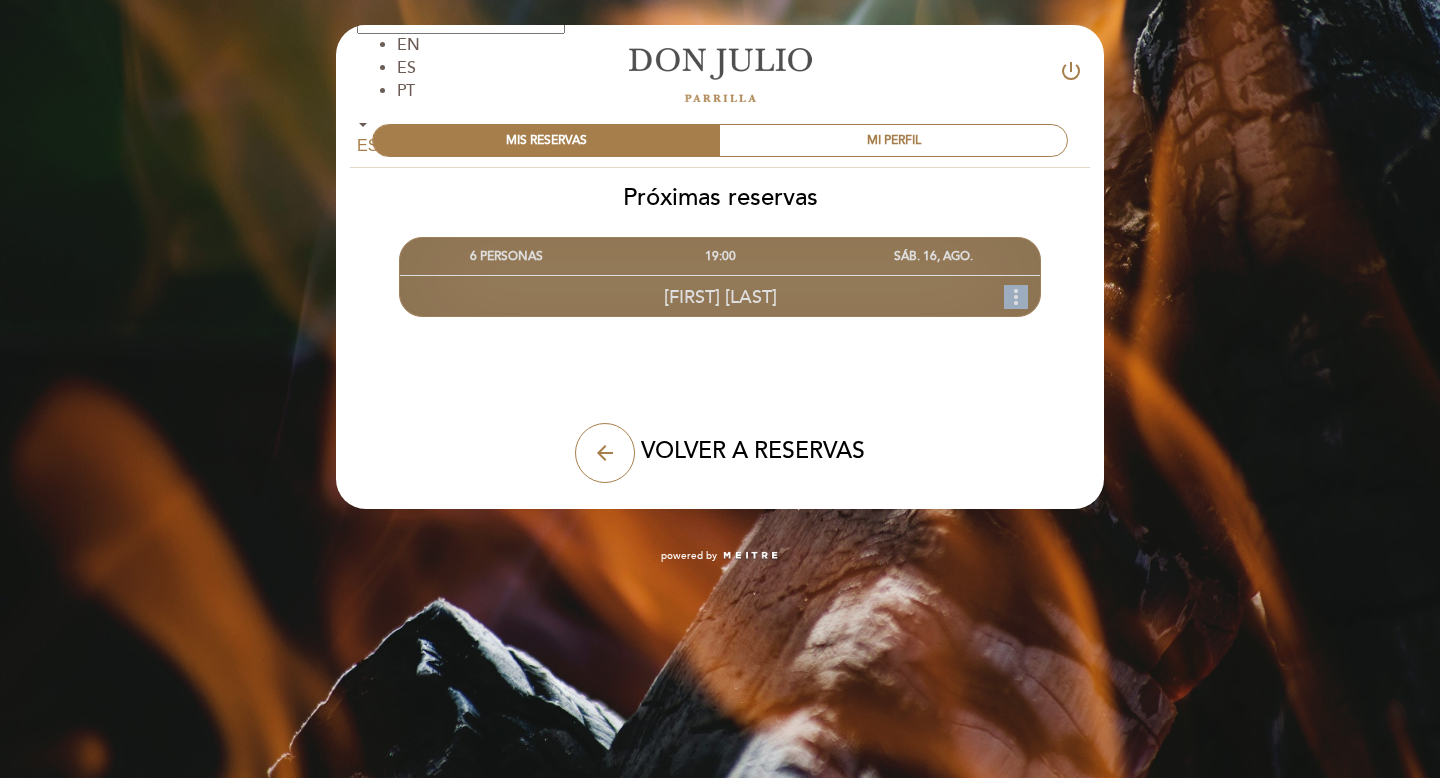 click on "more_vert" at bounding box center [1016, 297] 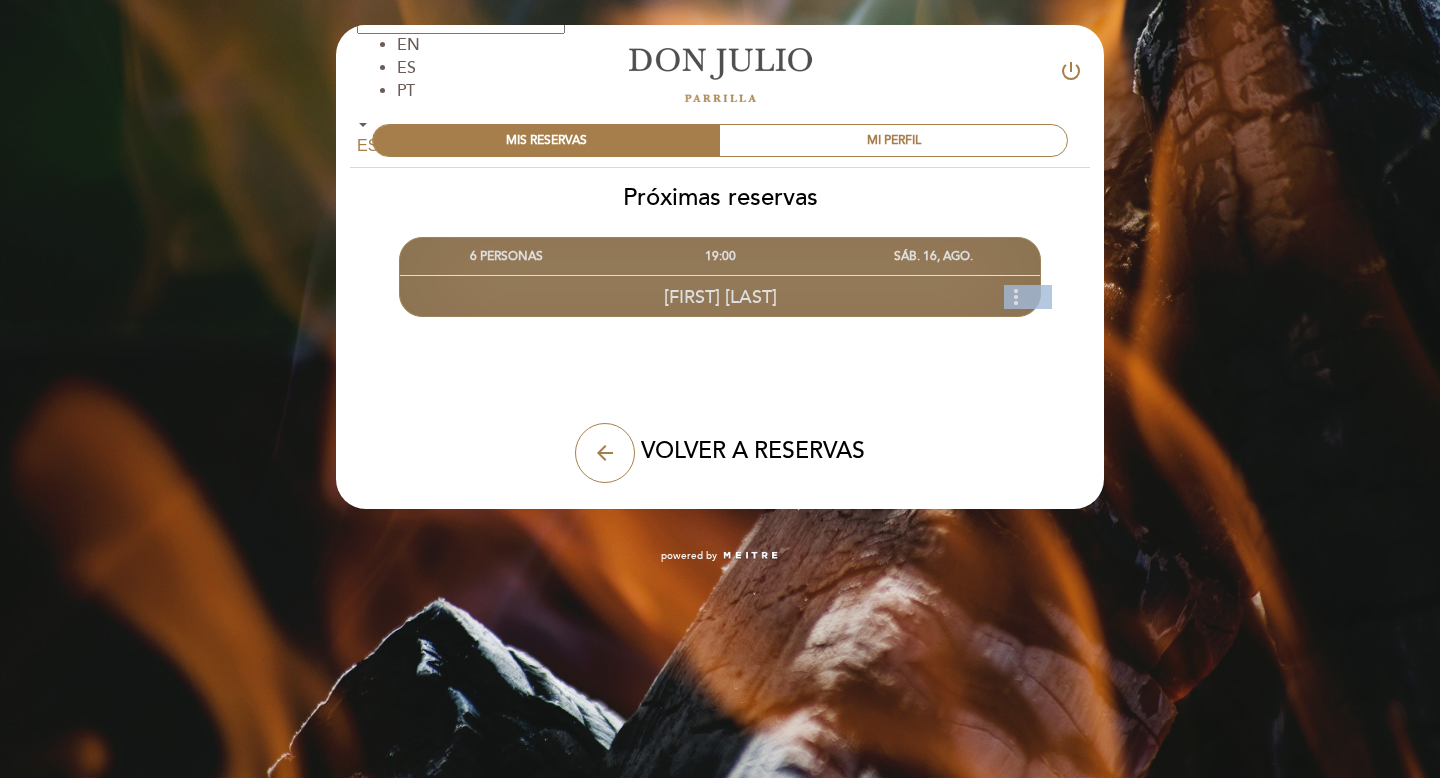 click on "more_vert" at bounding box center [1016, 297] 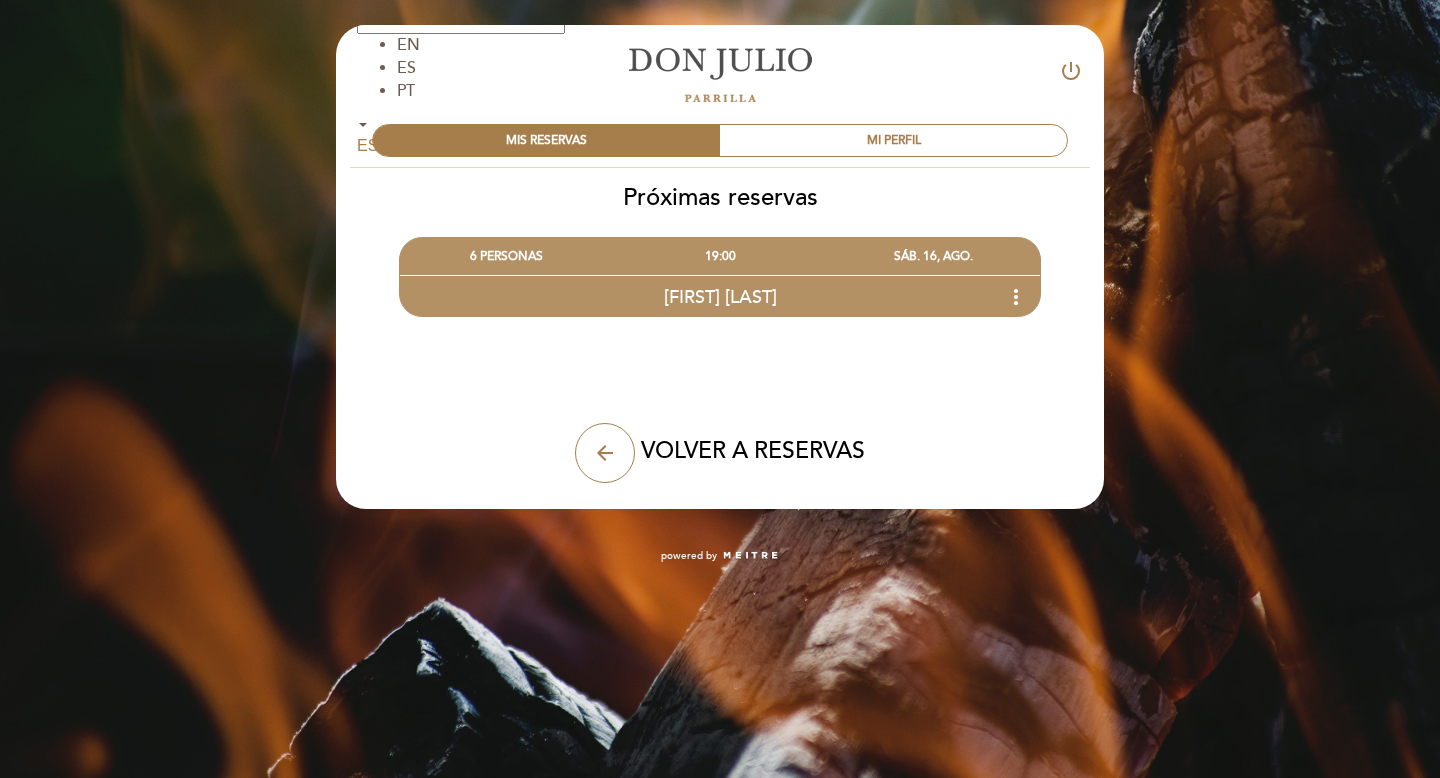 click on "ES" at bounding box center (461, 19) 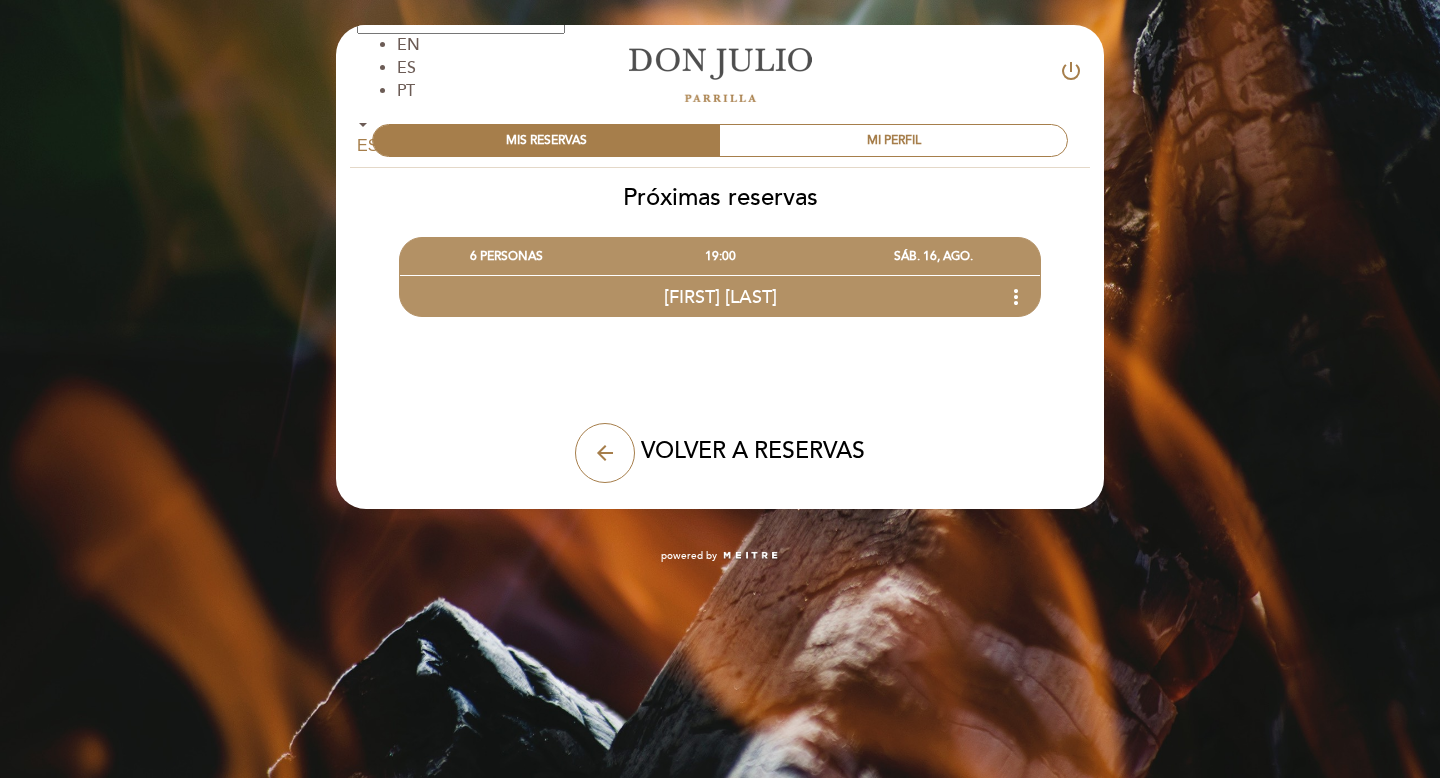 click on "ES EN ES PT
EN
ES
PT" at bounding box center [468, 74] 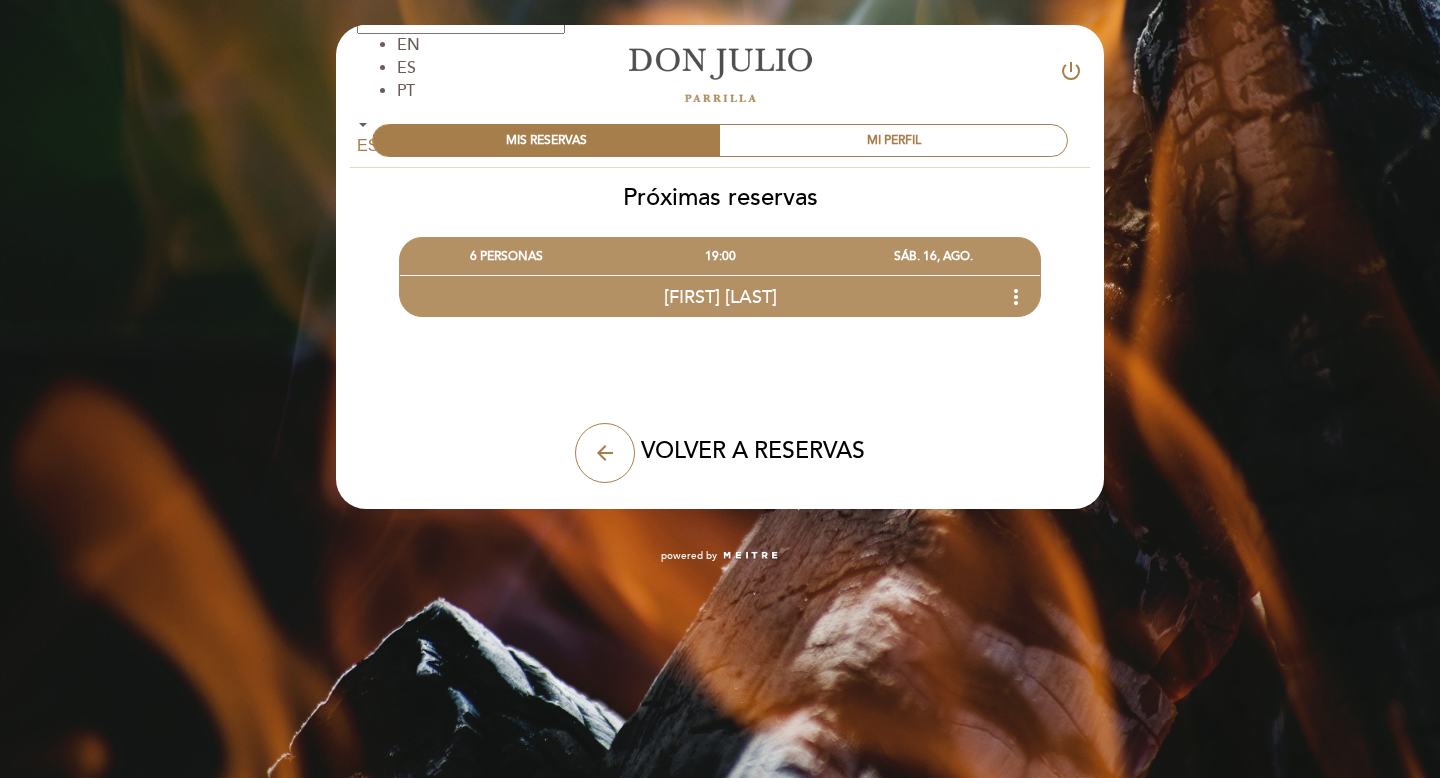 click on "MIS RESERVAS
MI PERFIL" at bounding box center (720, 138) 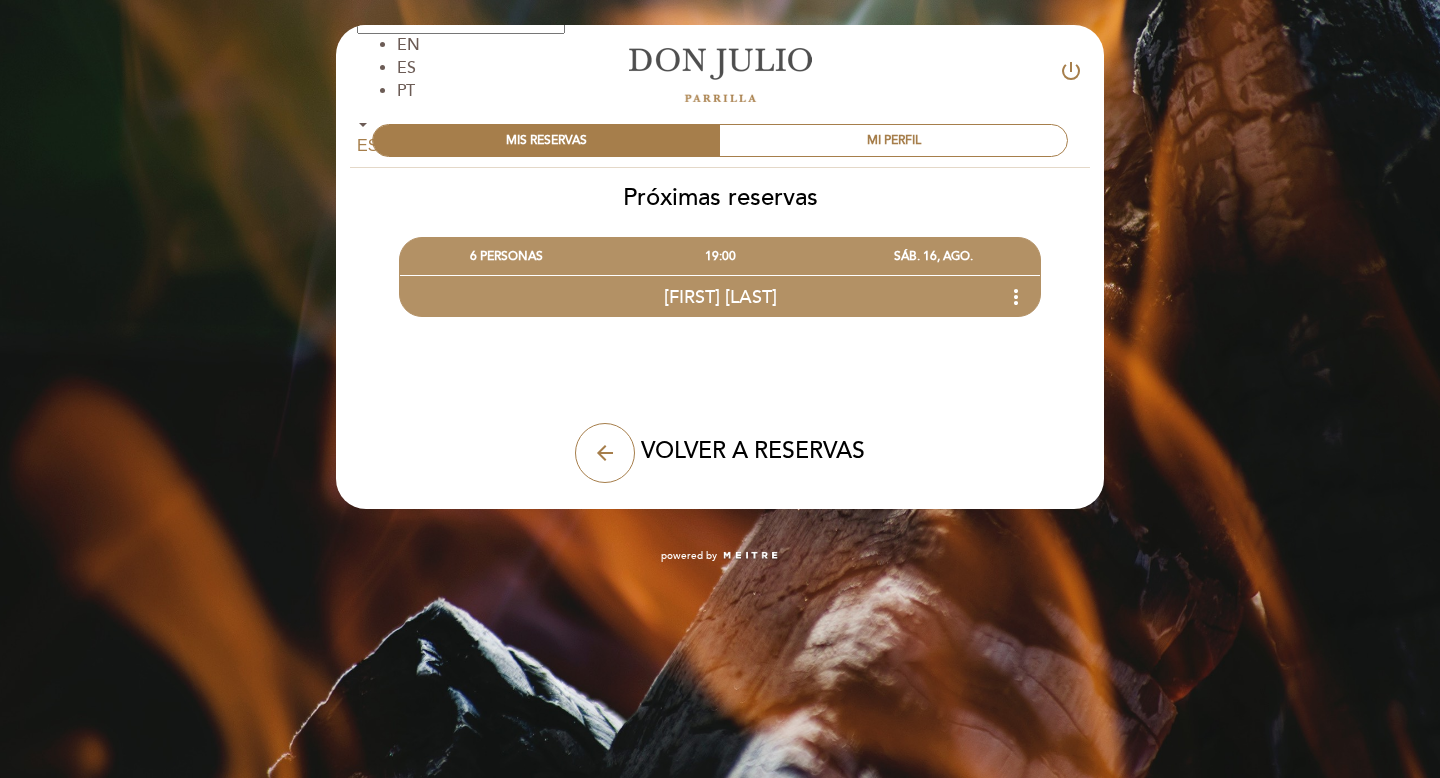 click on "MIS RESERVAS
MI PERFIL" at bounding box center (720, 138) 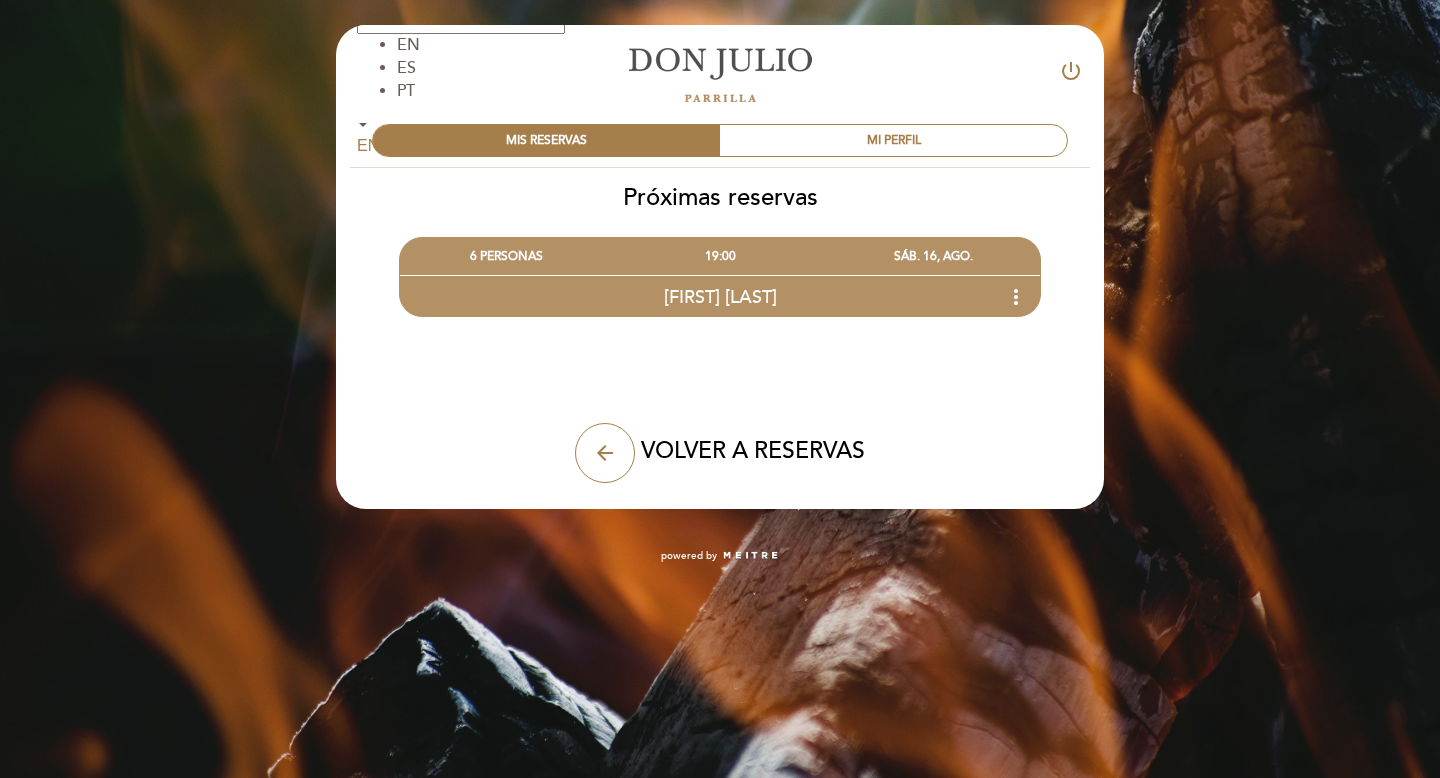 type on "EN" 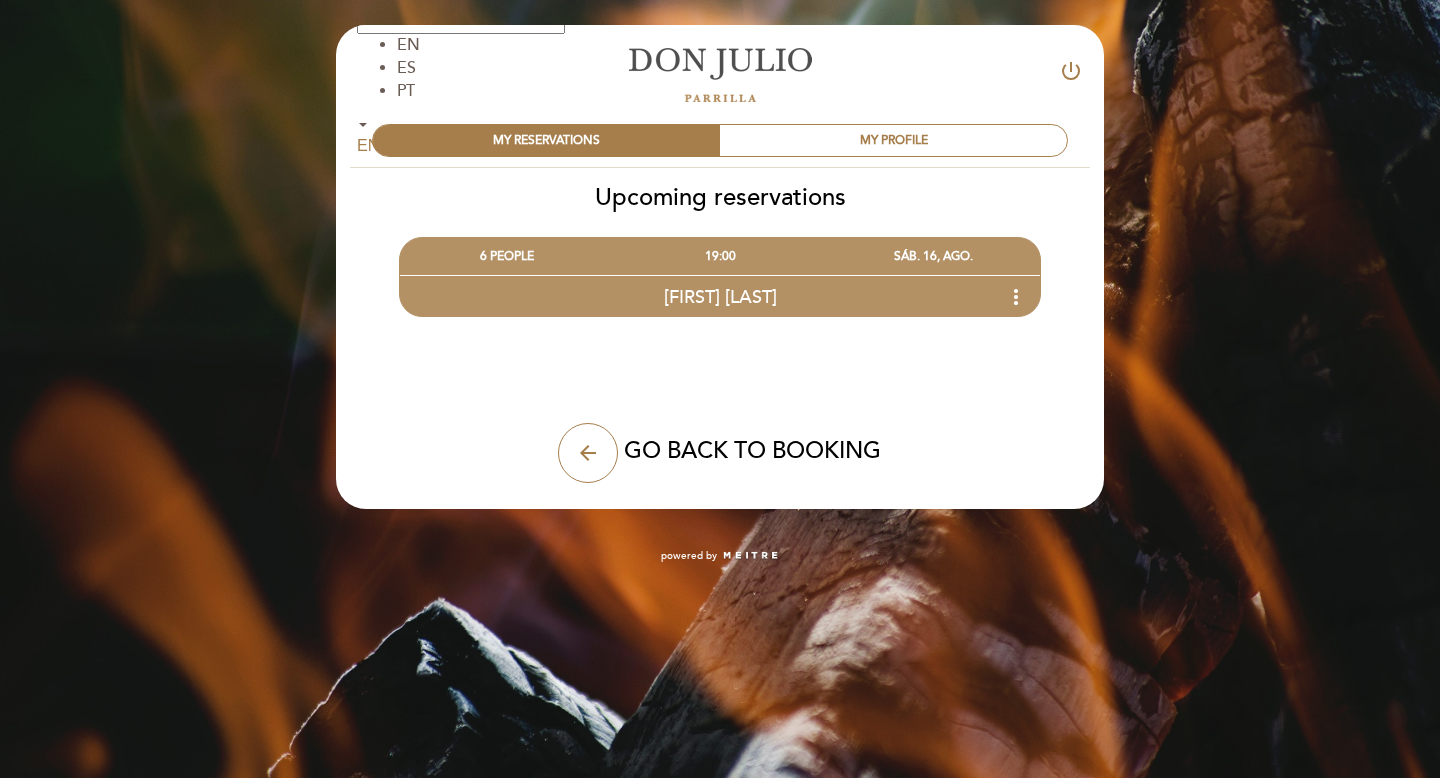 click on "EN" at bounding box center (408, 45) 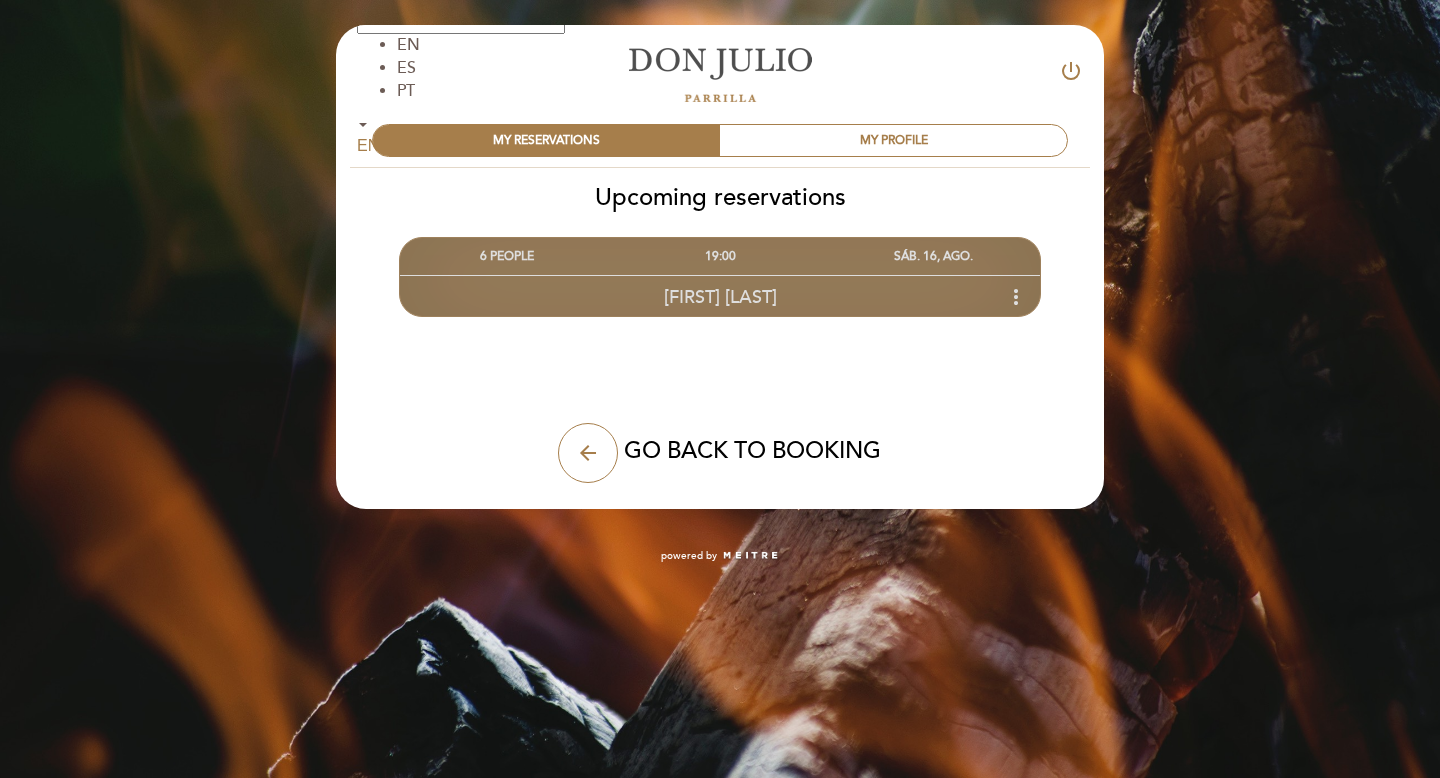 click on "more_vert" at bounding box center [1016, 297] 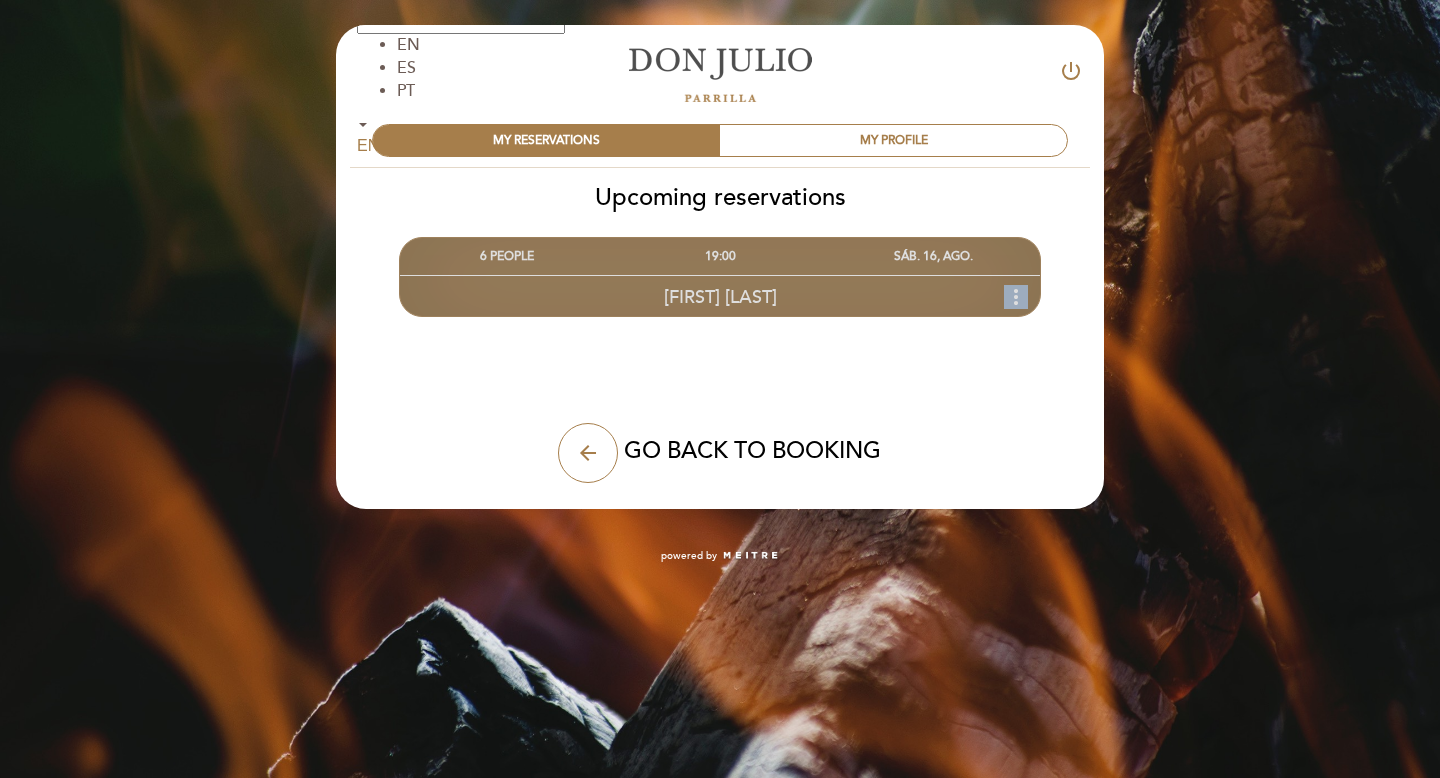 click on "more_vert" at bounding box center [1016, 297] 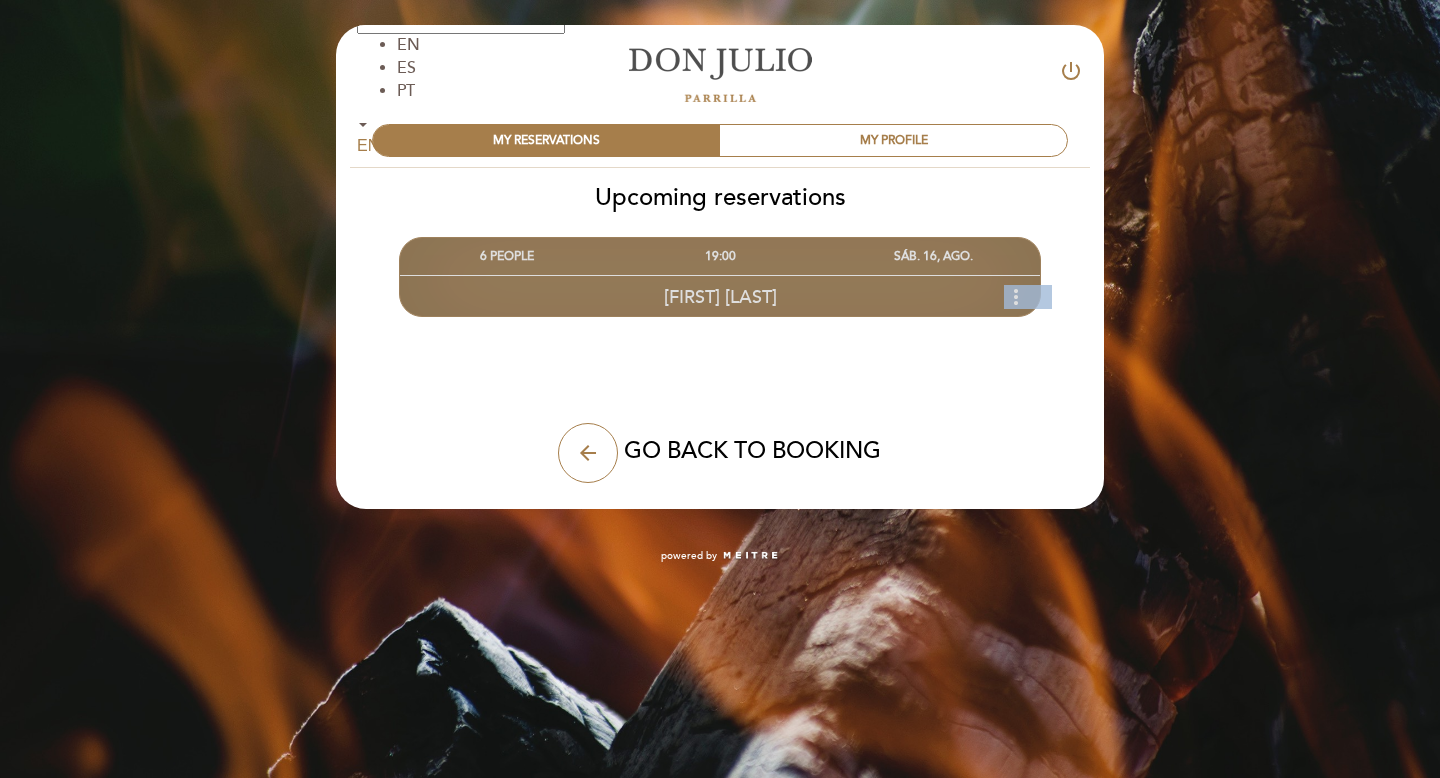 click on "more_vert" at bounding box center [1016, 297] 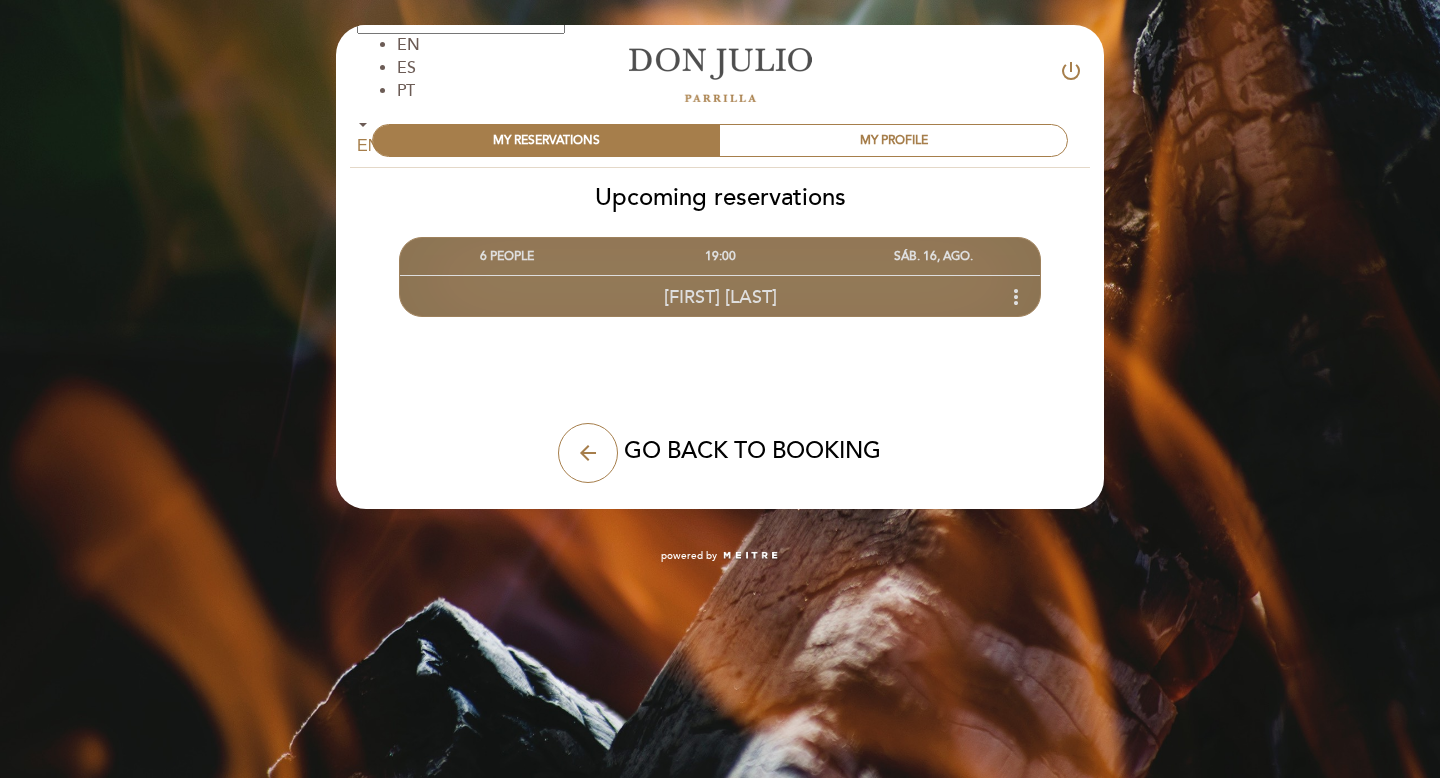 click on "more_vert" at bounding box center [1016, 297] 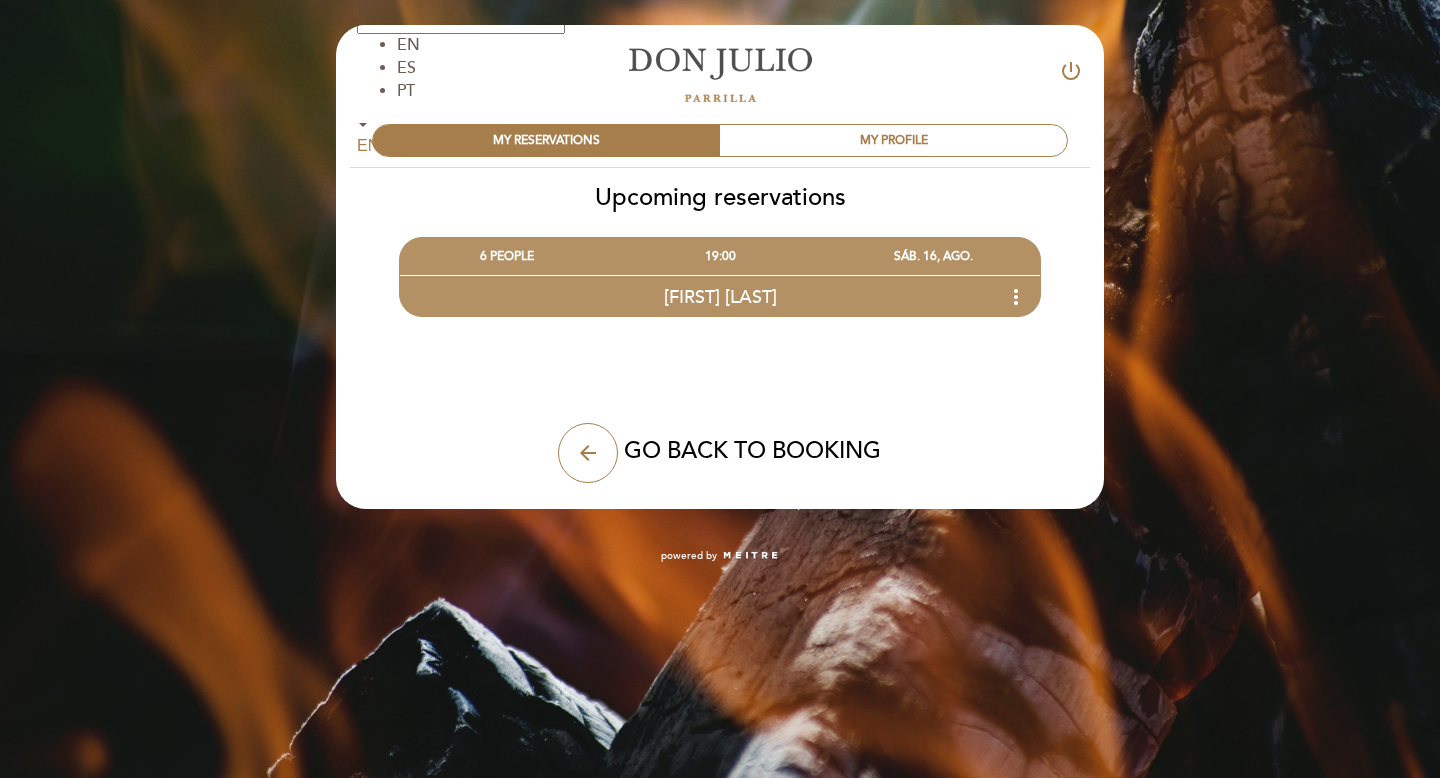 click on "ES" at bounding box center [406, 68] 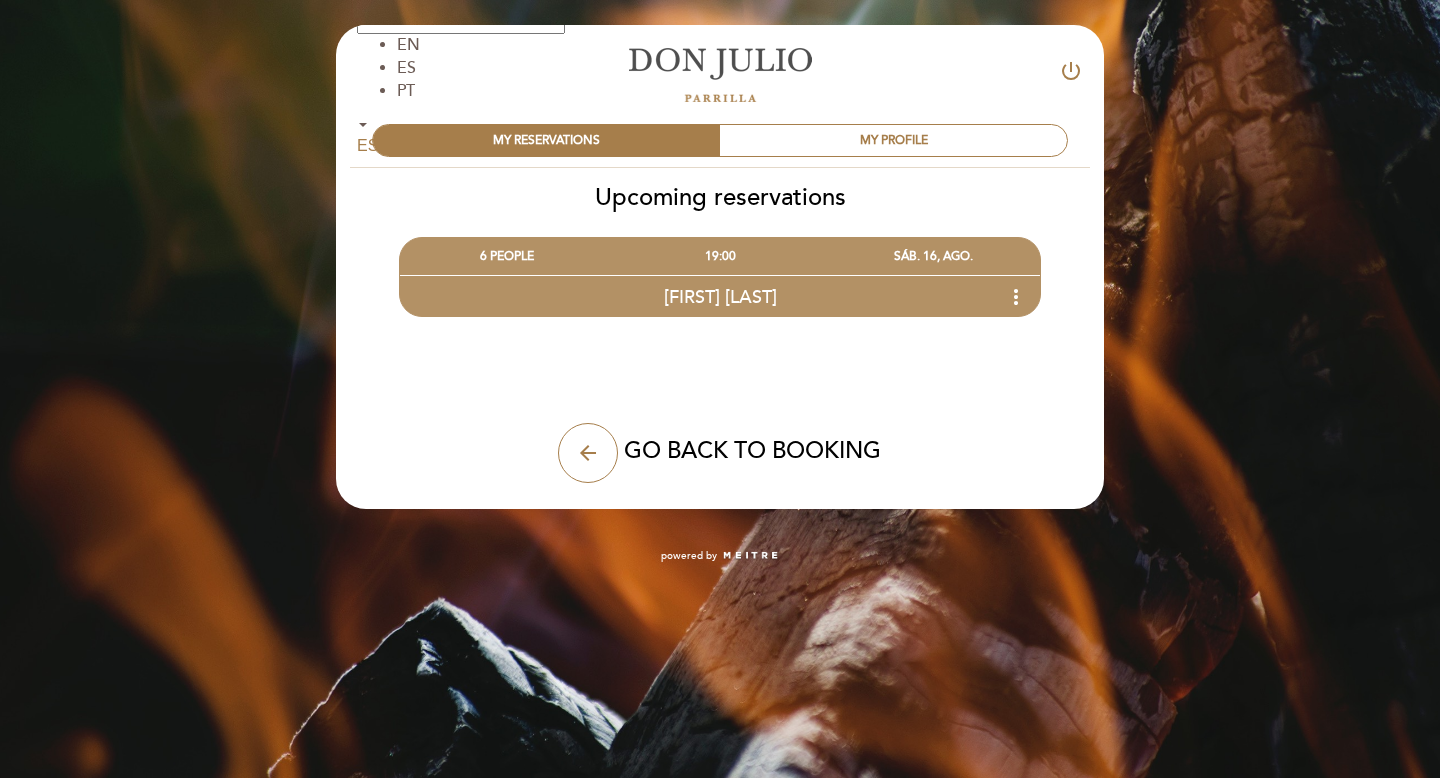 type on "ES" 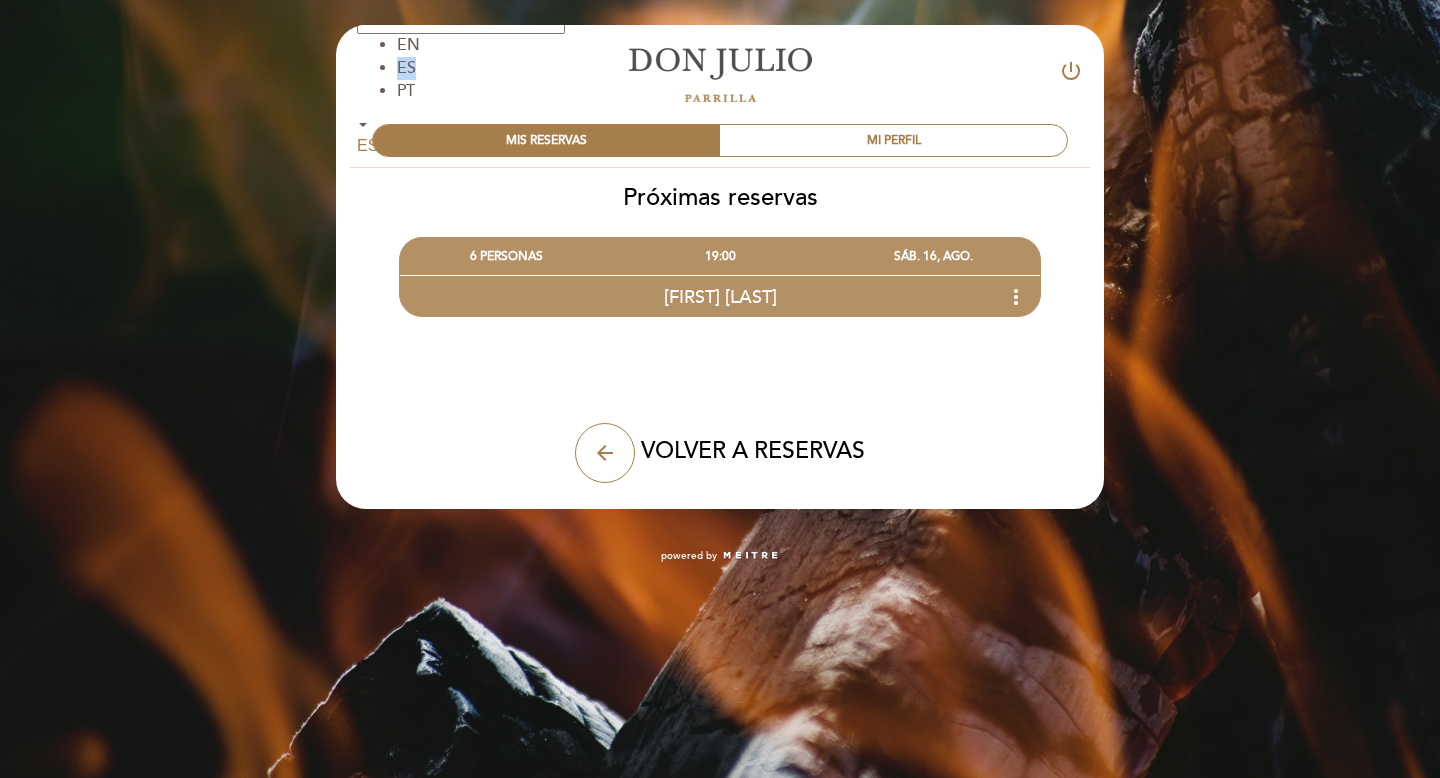 click on "ES" at bounding box center [406, 68] 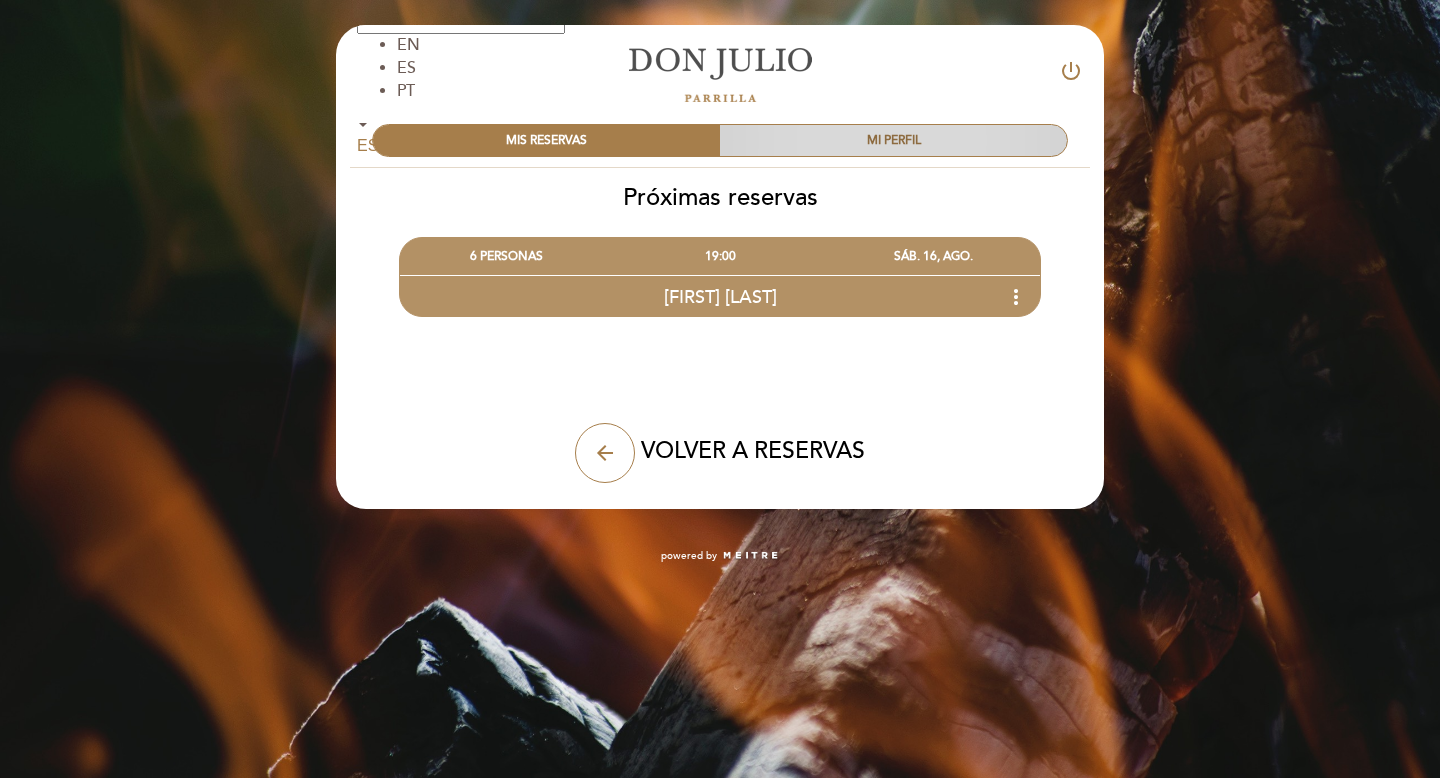 click on "MI PERFIL" at bounding box center (893, 140) 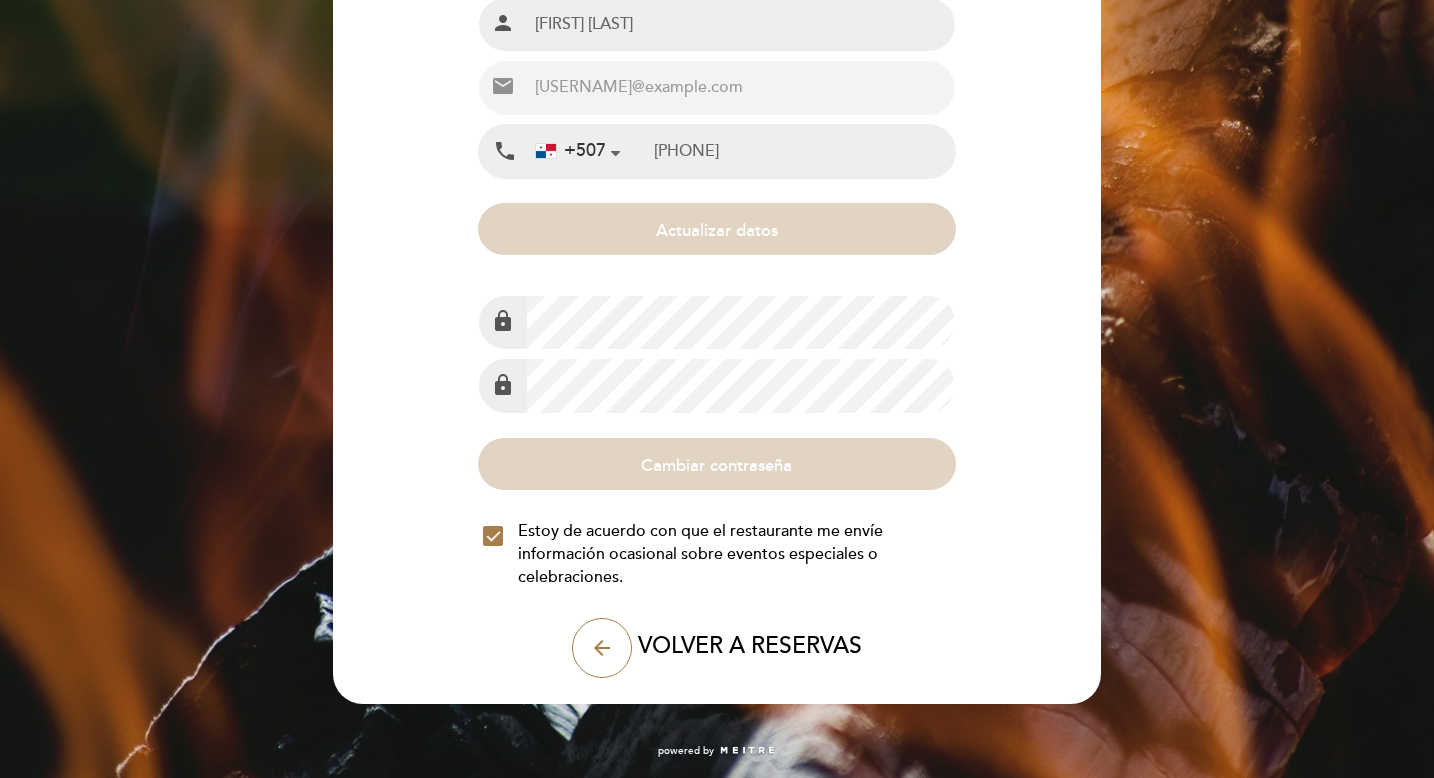 scroll, scrollTop: 0, scrollLeft: 0, axis: both 